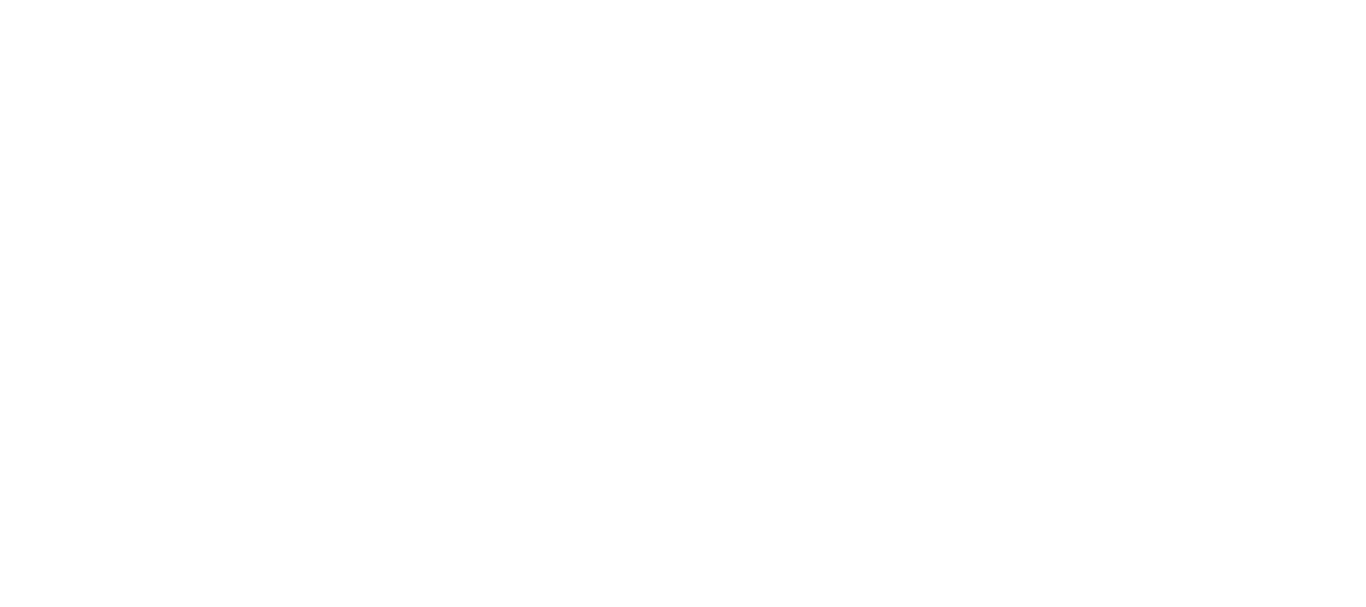 scroll, scrollTop: 0, scrollLeft: 0, axis: both 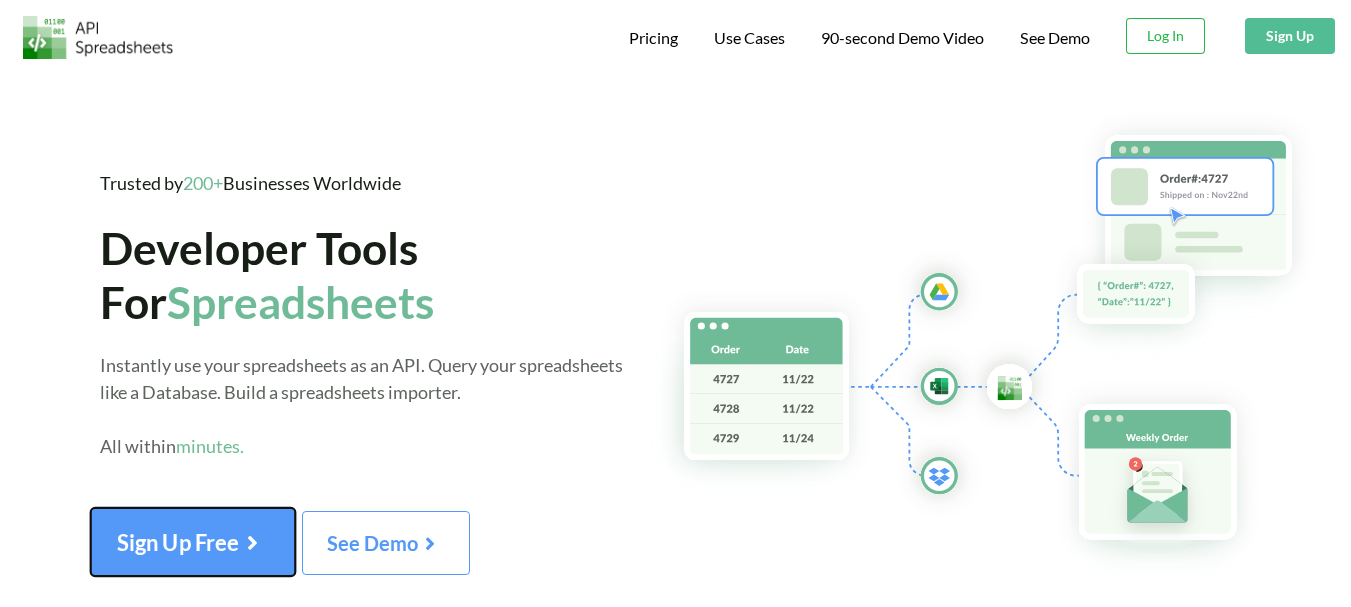 click on "Sign Up Free" at bounding box center (193, 542) 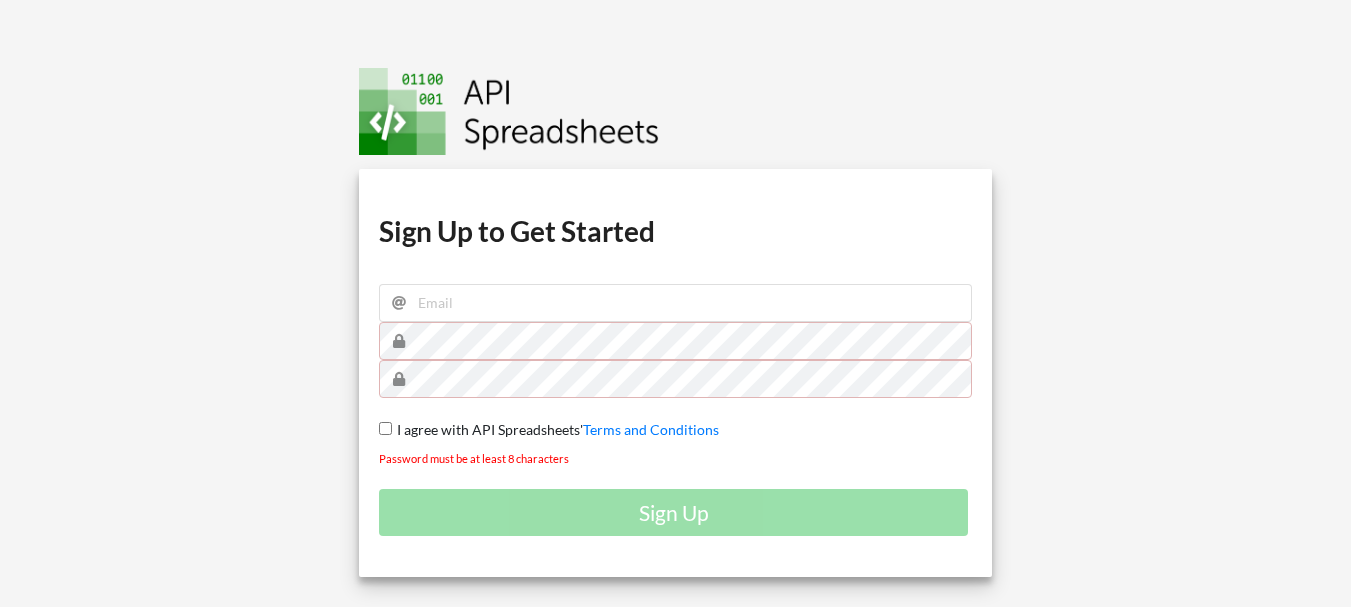scroll, scrollTop: 0, scrollLeft: 0, axis: both 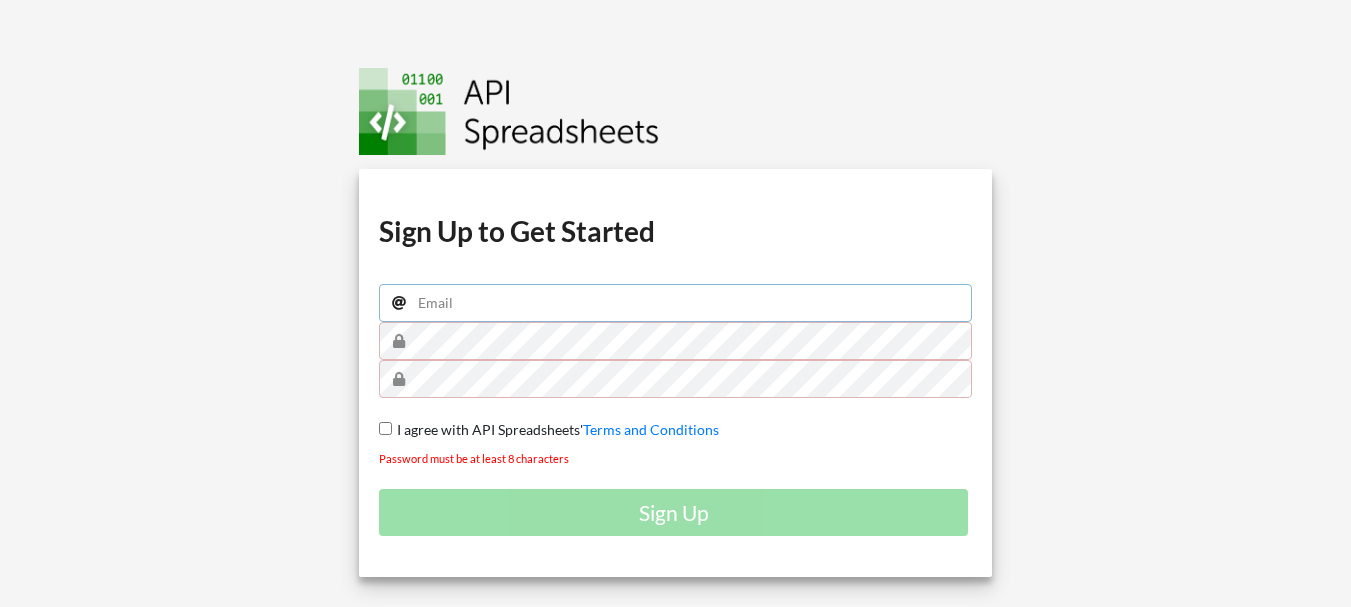 click at bounding box center (675, 303) 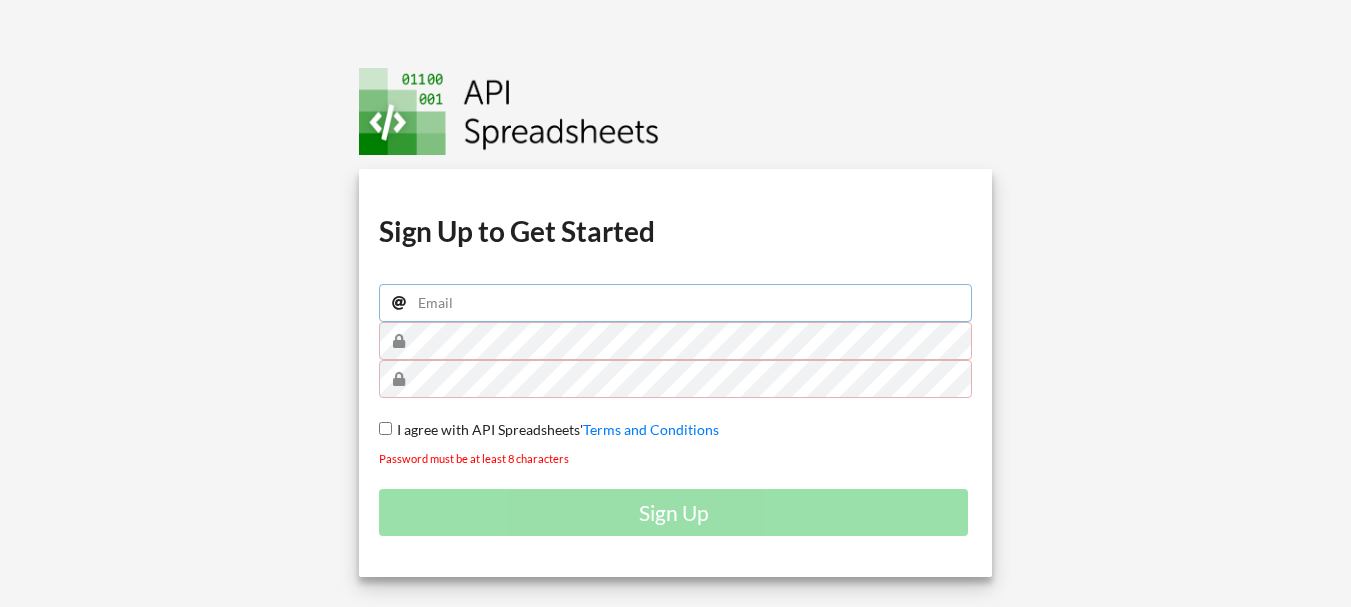 click at bounding box center (675, 303) 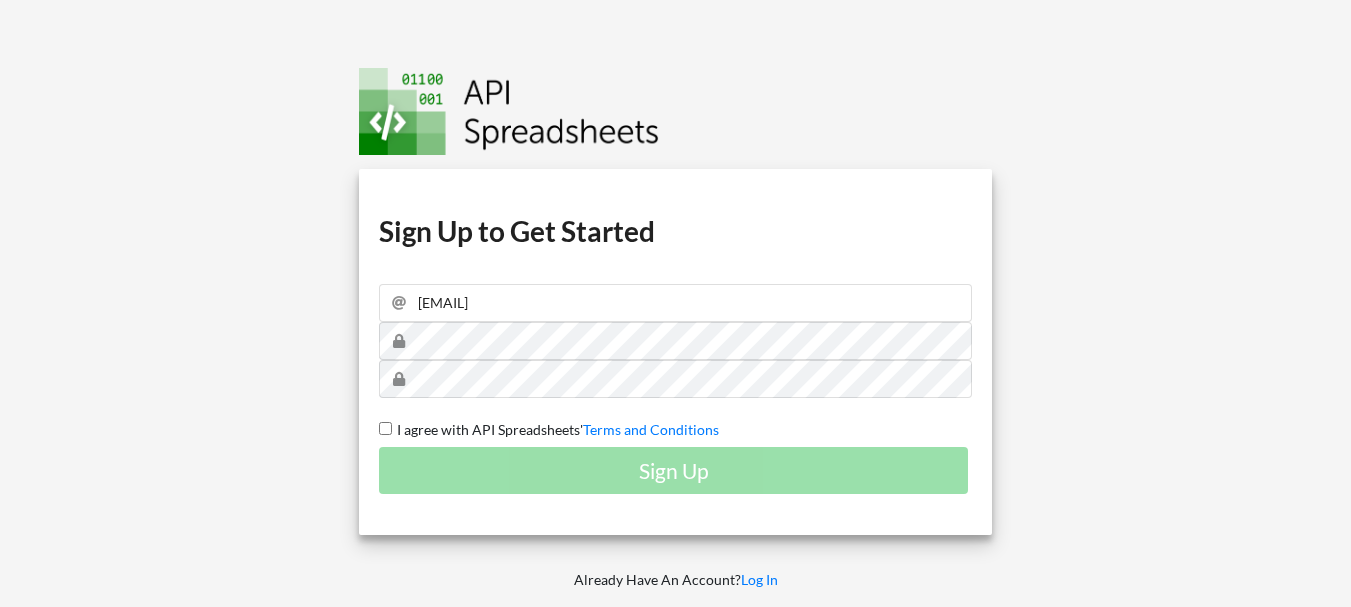 click on "I agree with API Spreadsheets'  Terms and Conditions" at bounding box center (385, 428) 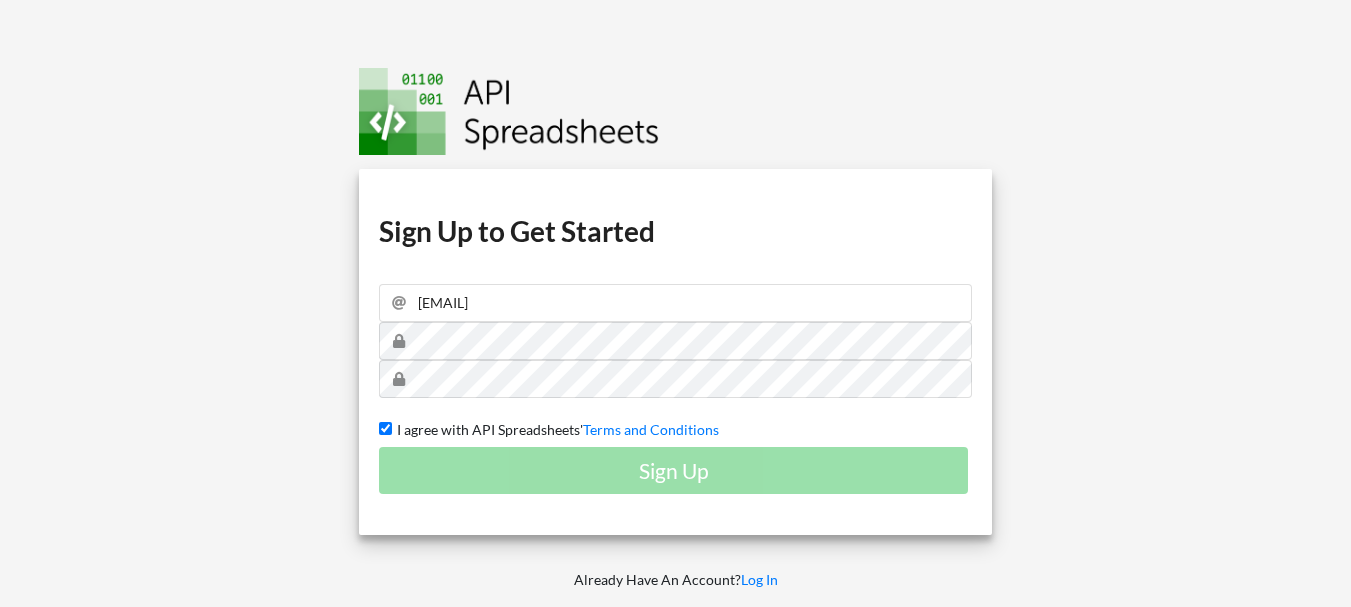 checkbox on "true" 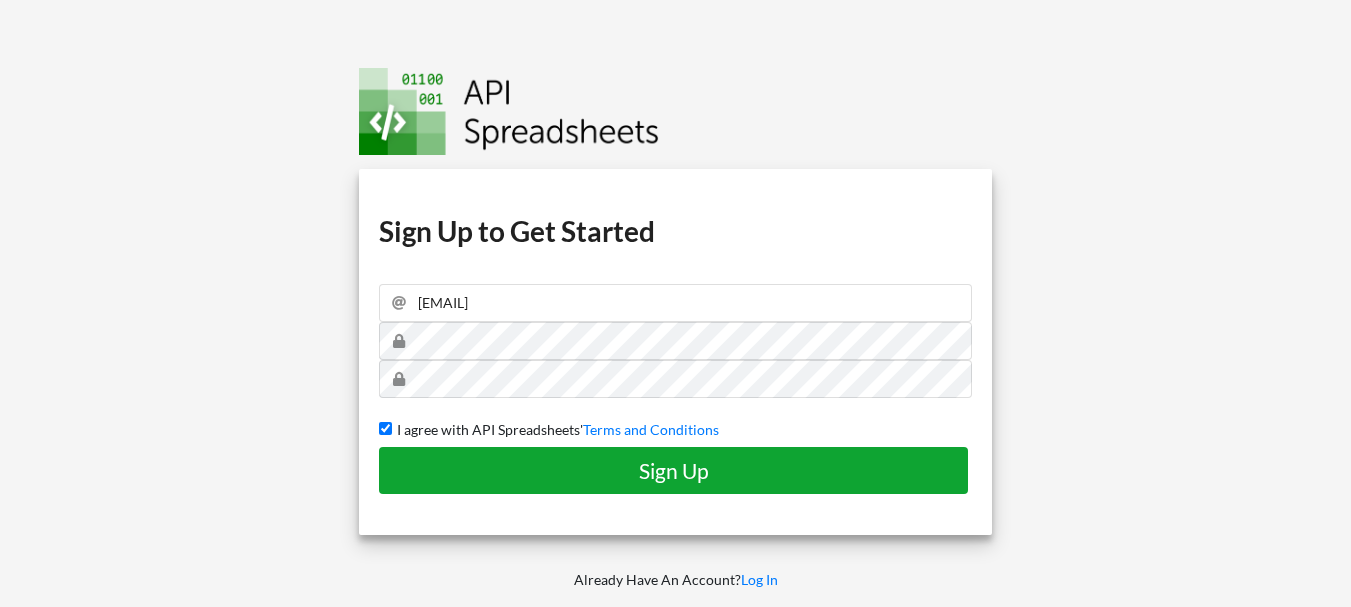 click on "Sign Up" at bounding box center (673, 470) 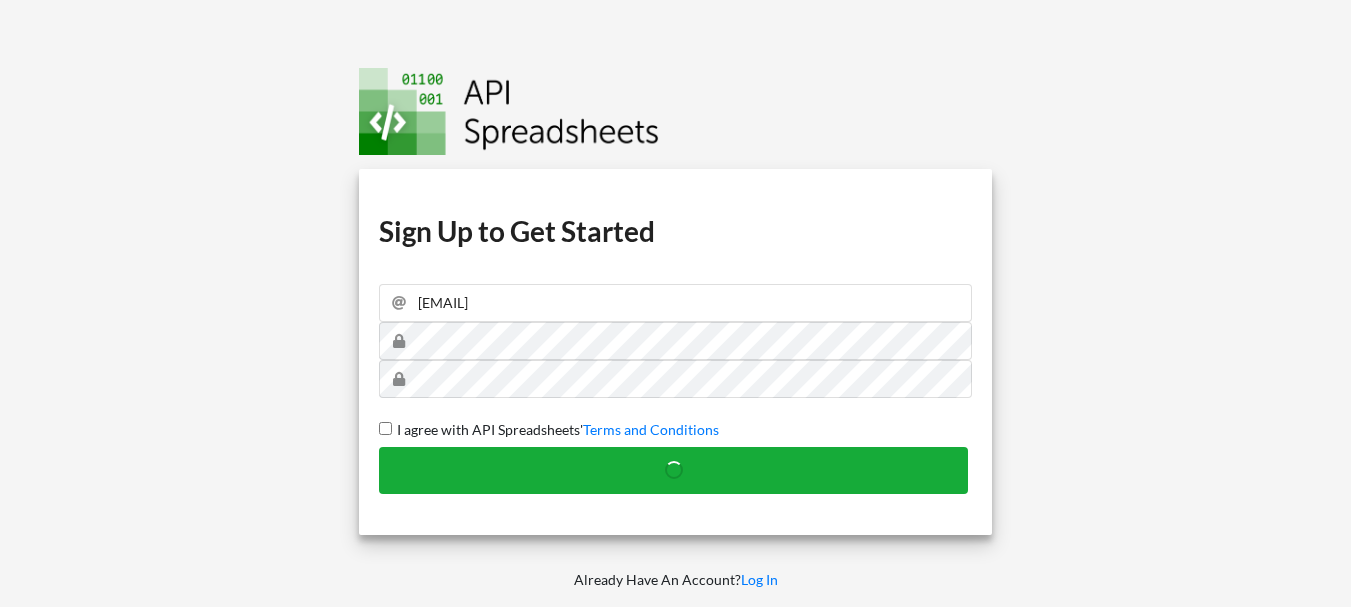 type 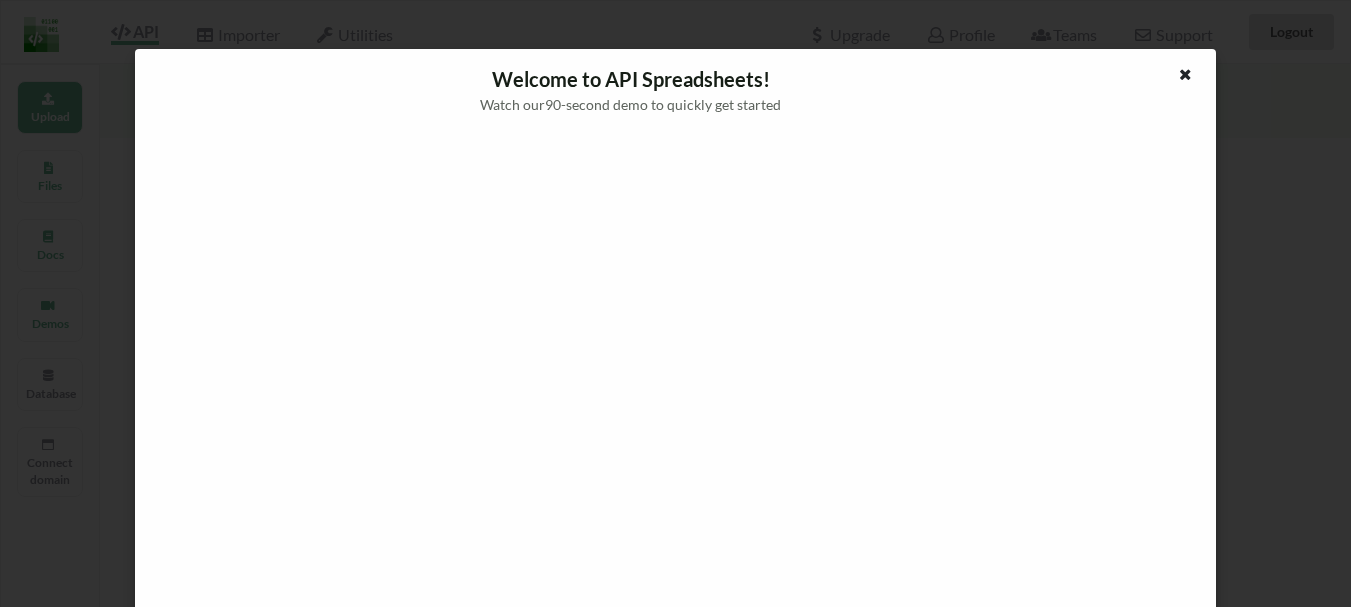scroll, scrollTop: 0, scrollLeft: 0, axis: both 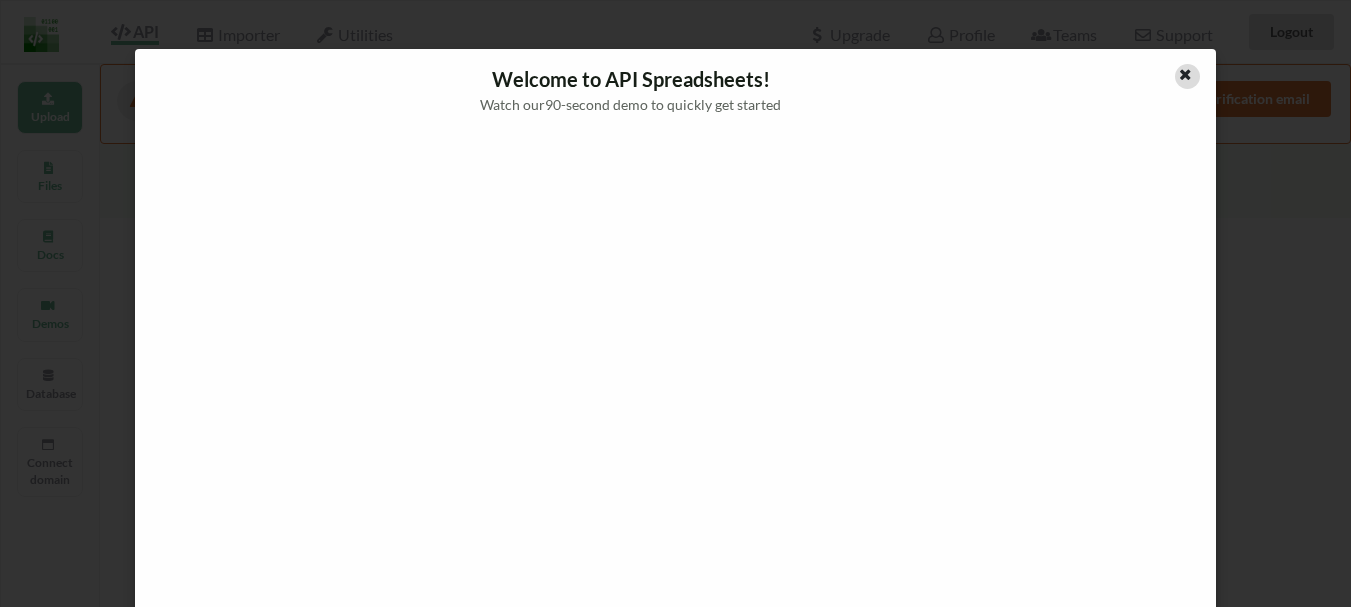 click at bounding box center [1185, 72] 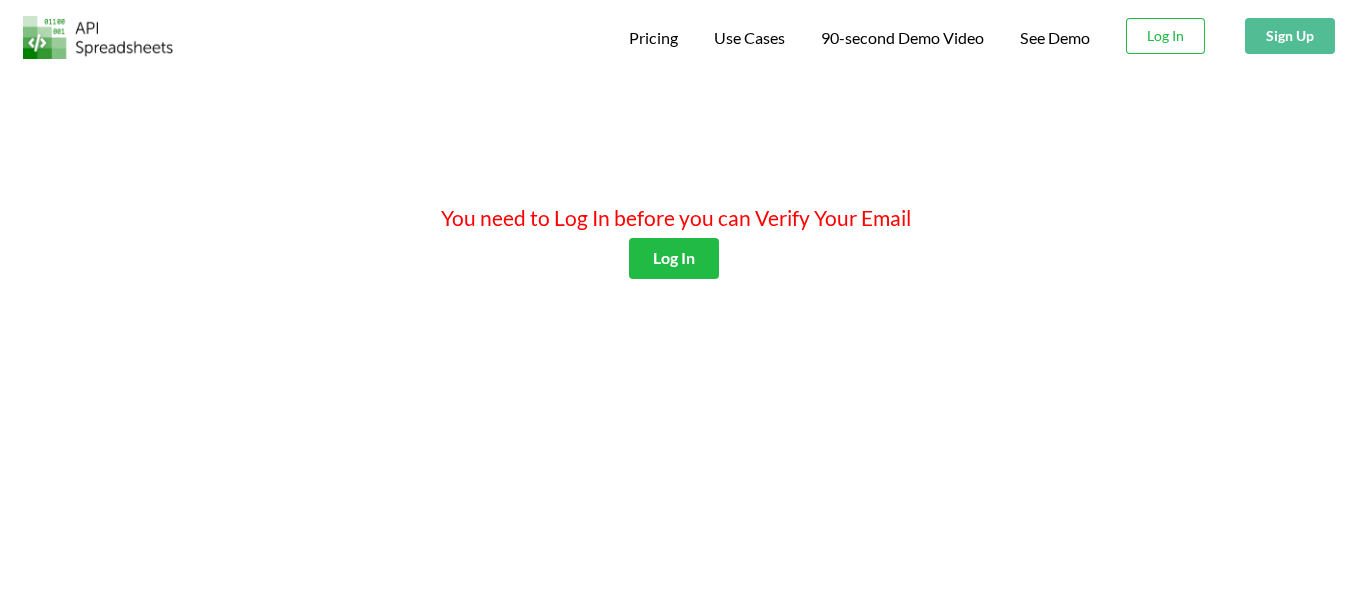scroll, scrollTop: 0, scrollLeft: 0, axis: both 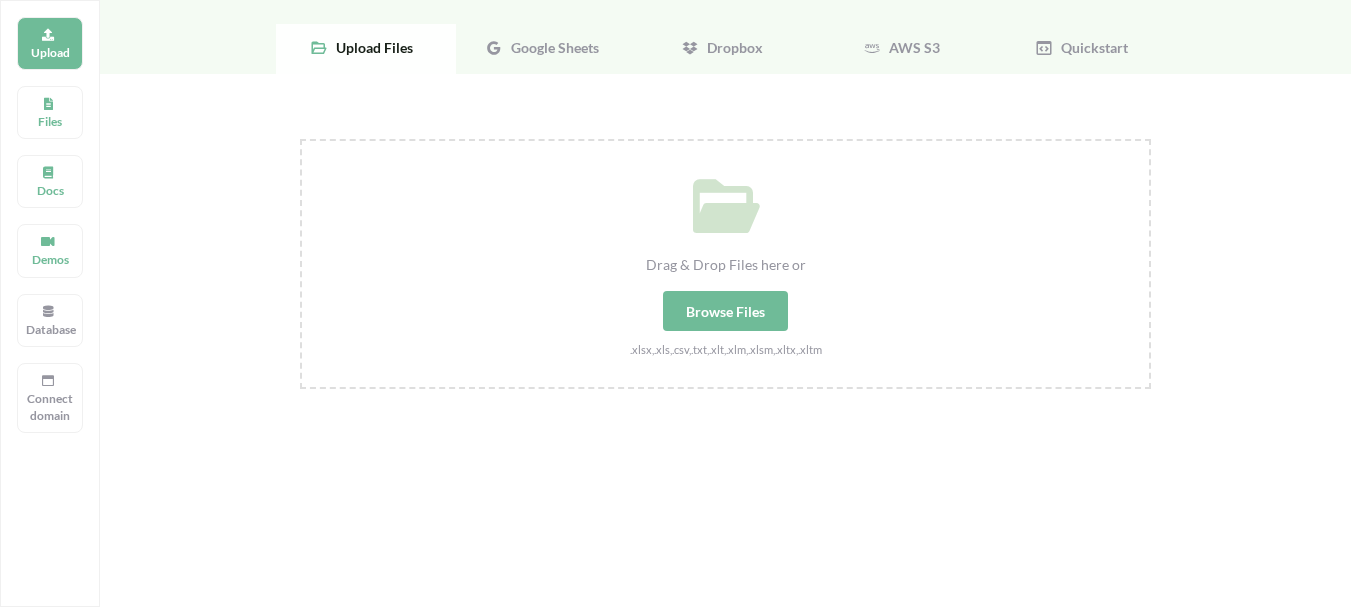 click on "Google Sheets" at bounding box center [546, 49] 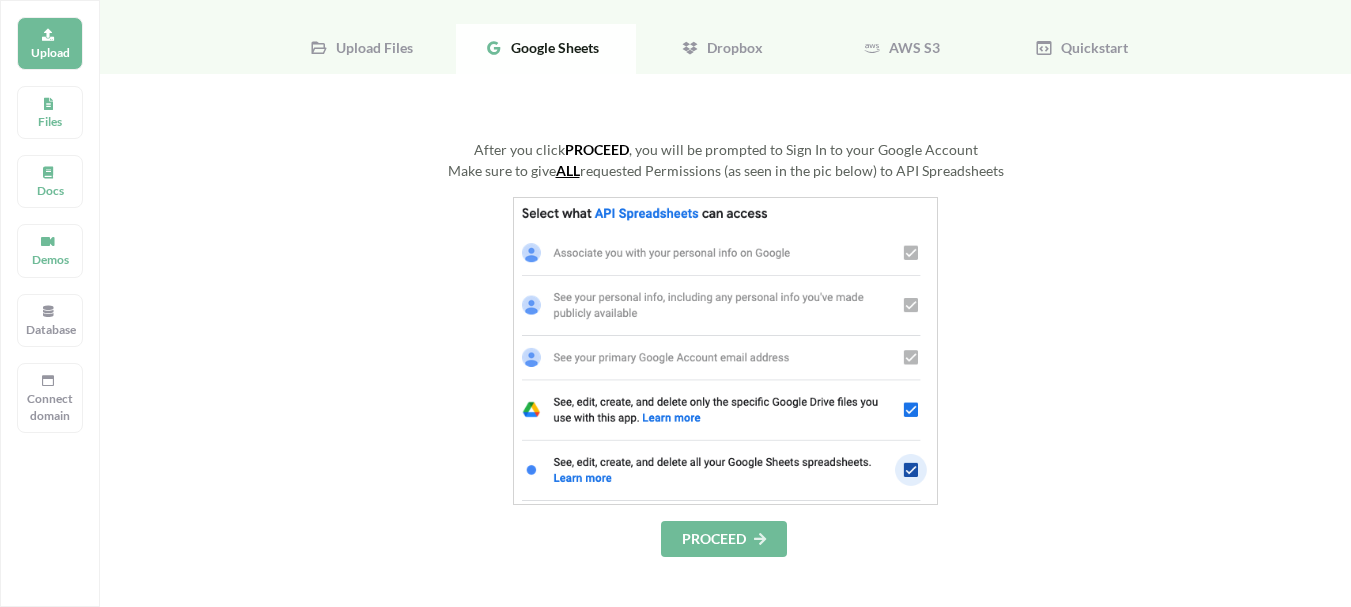 click on "PROCEED" at bounding box center (724, 539) 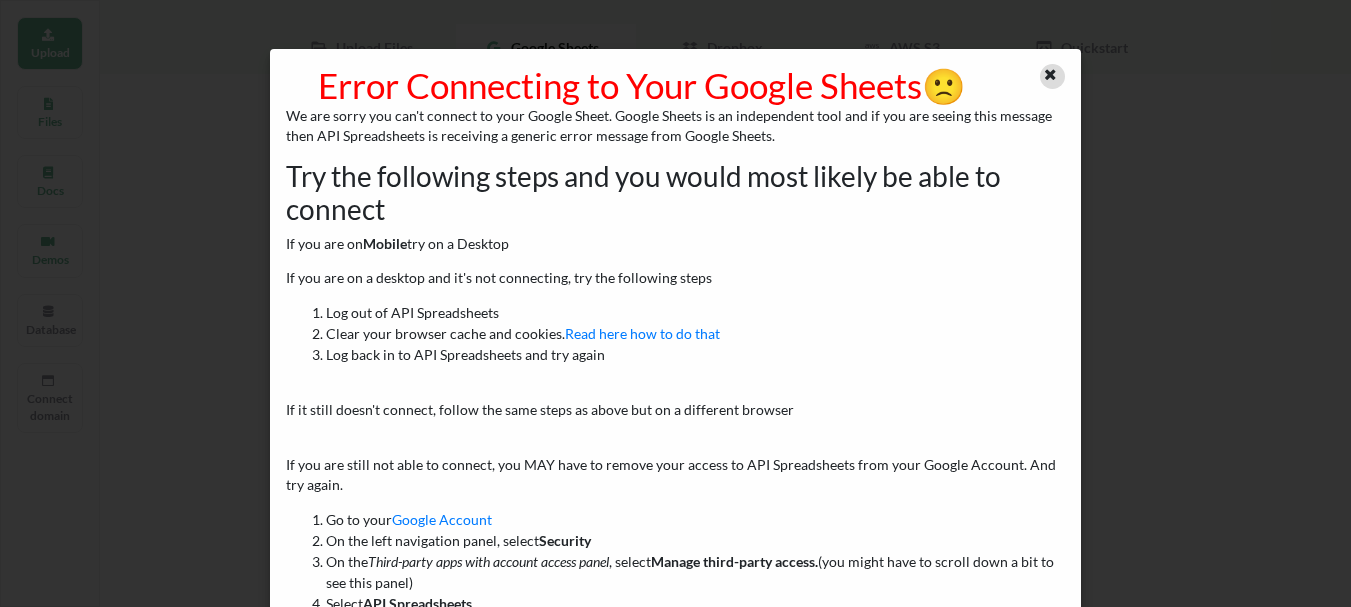 click at bounding box center (1050, 72) 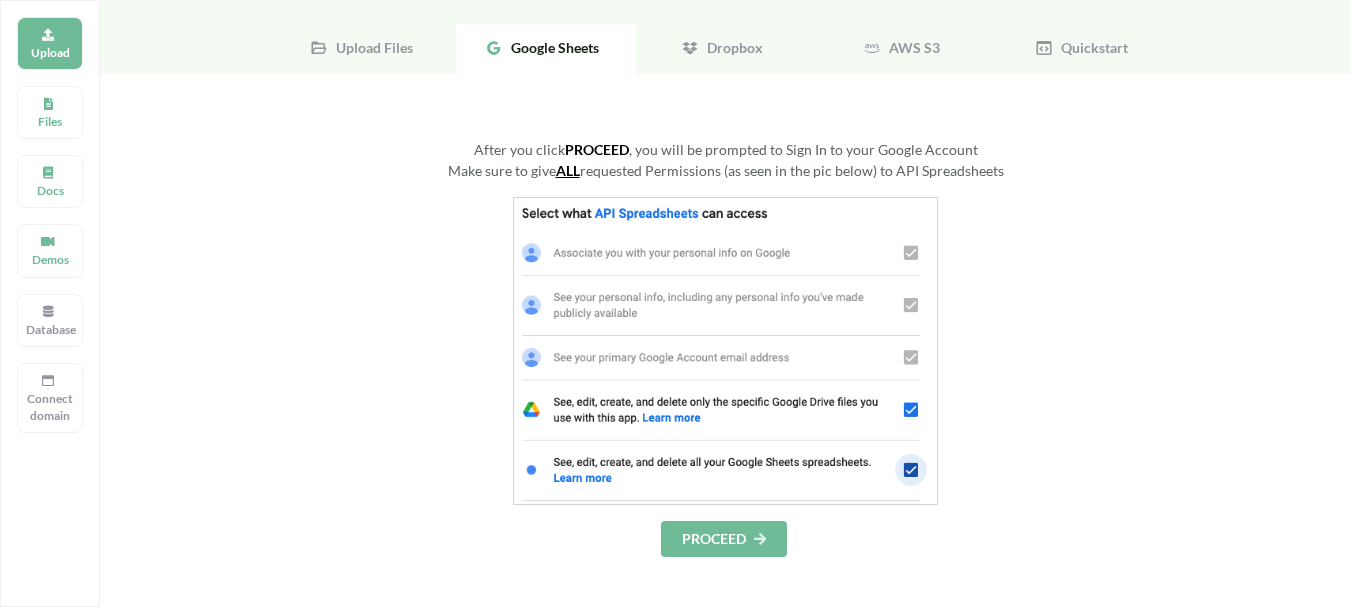 click on "PROCEED" at bounding box center (724, 539) 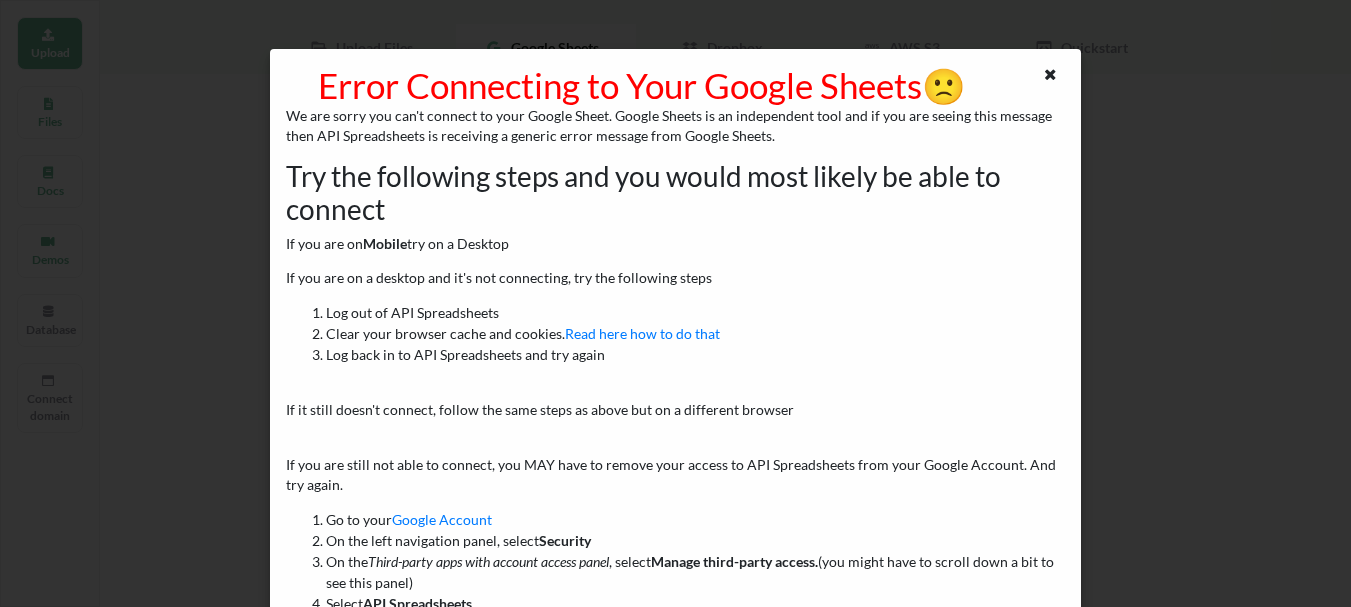 type 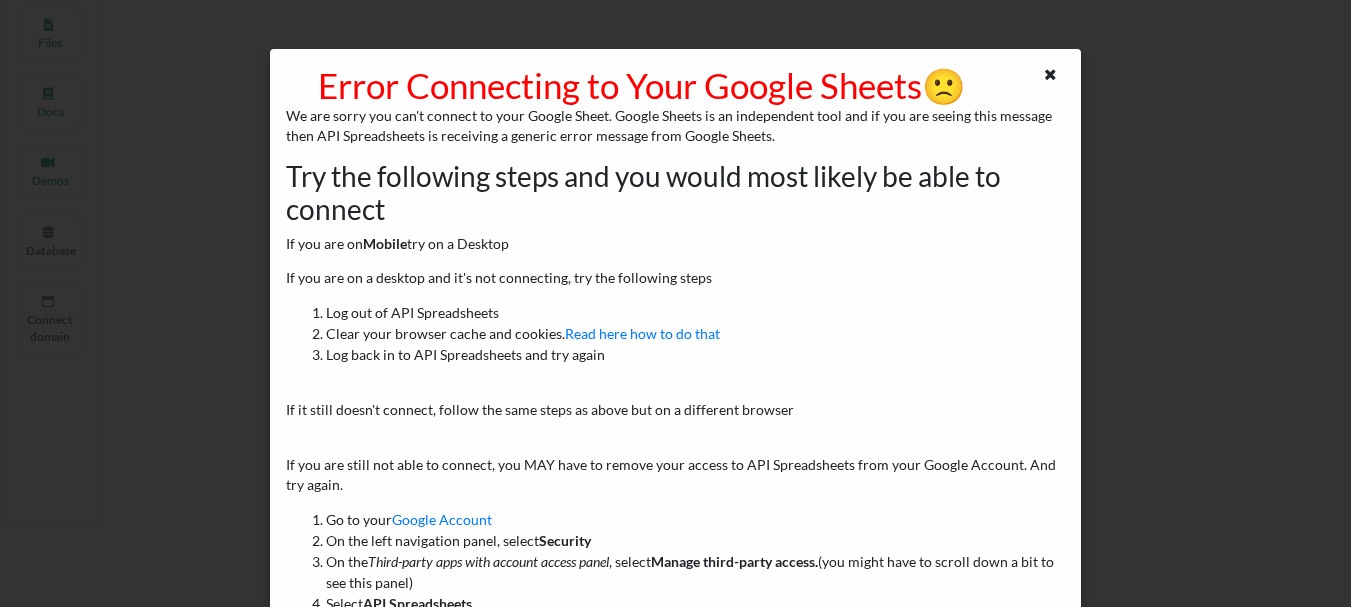 scroll, scrollTop: 184, scrollLeft: 0, axis: vertical 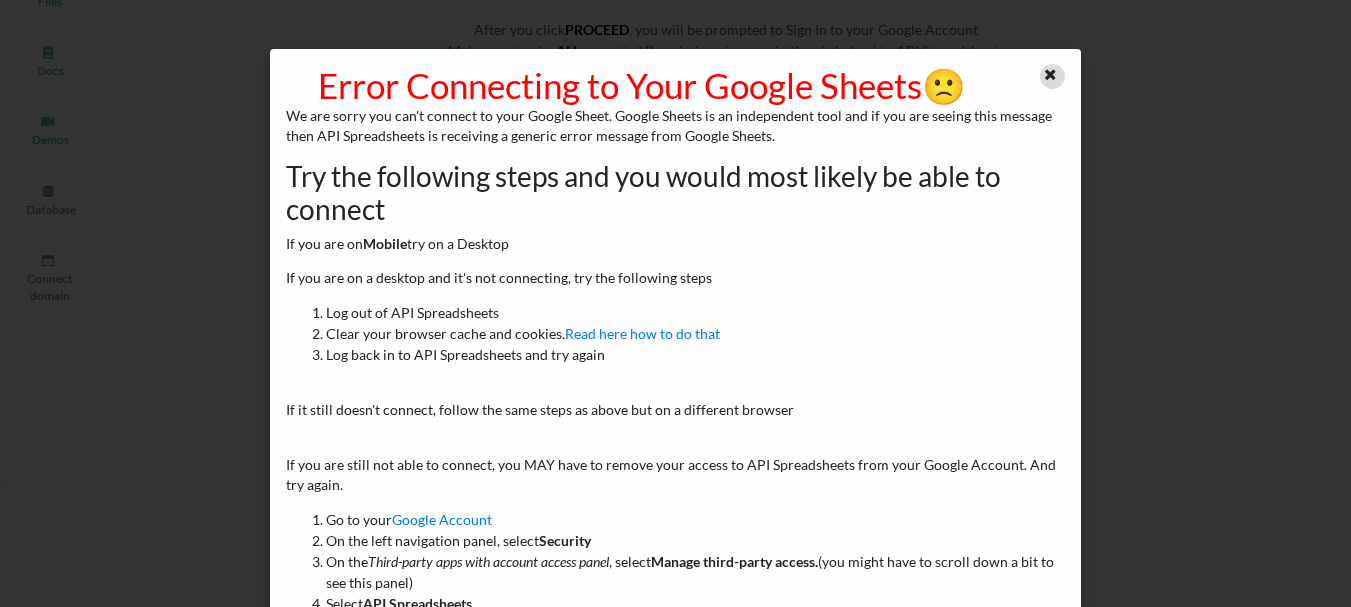click at bounding box center [1050, 72] 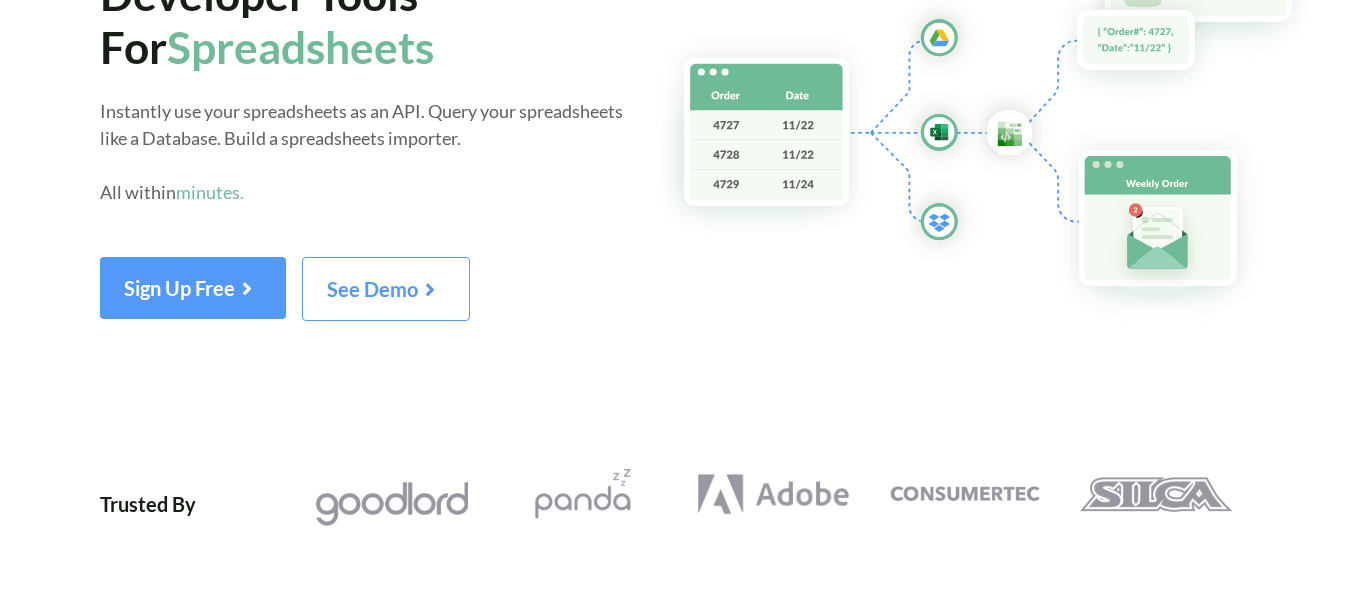 scroll, scrollTop: 208, scrollLeft: 0, axis: vertical 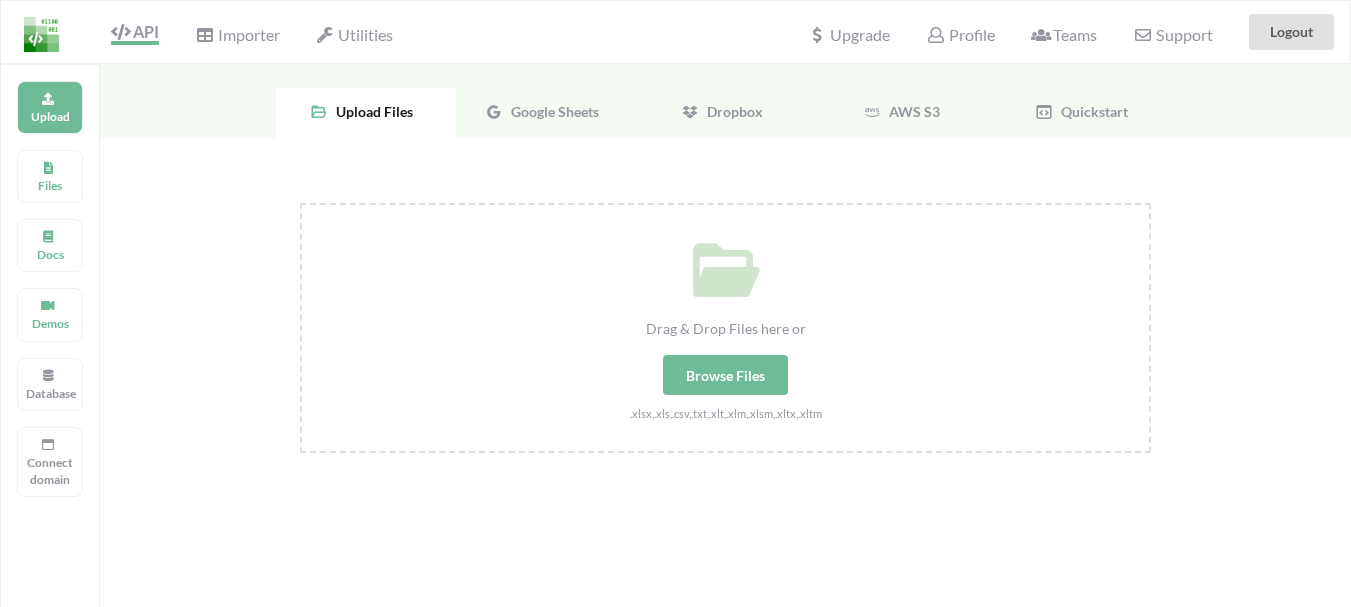 click on "Google Sheets" at bounding box center (551, 111) 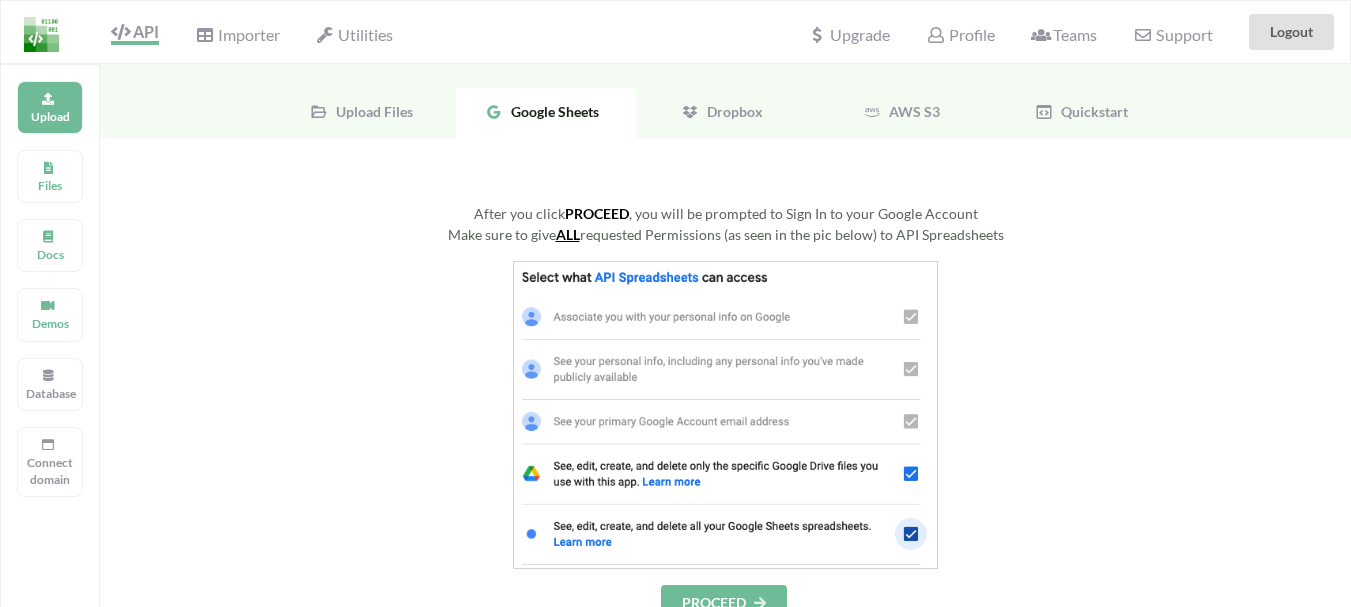 click on "PROCEED" at bounding box center (724, 603) 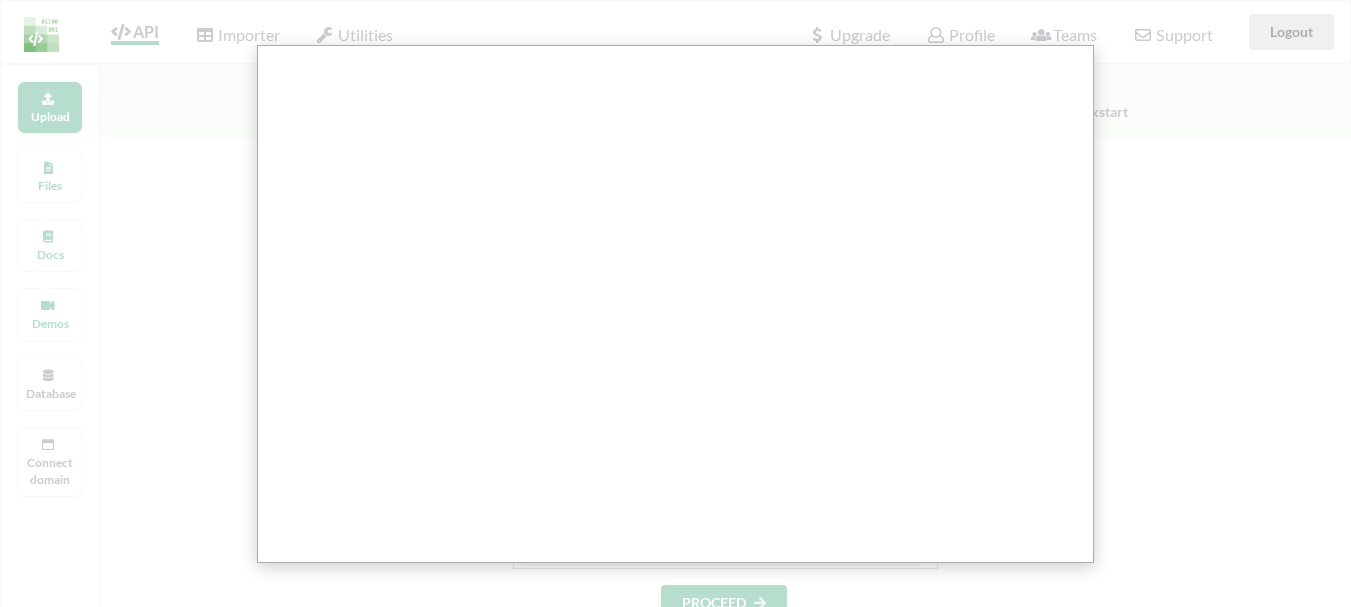click at bounding box center (683, 590) 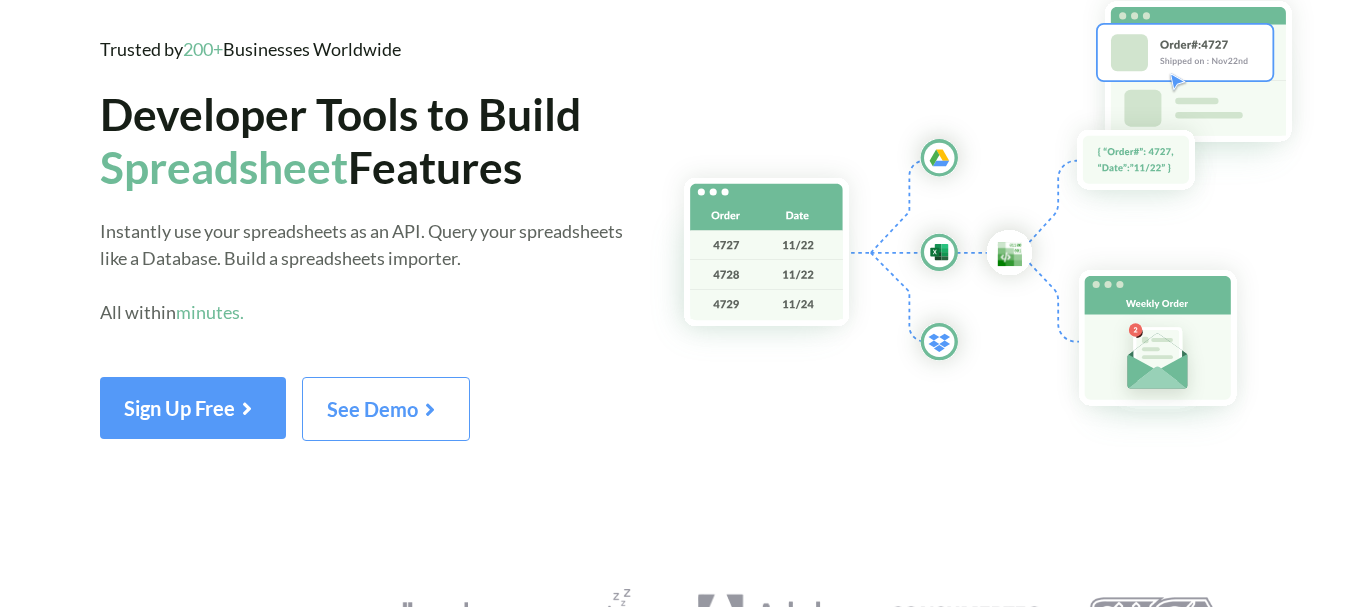 scroll, scrollTop: 64, scrollLeft: 0, axis: vertical 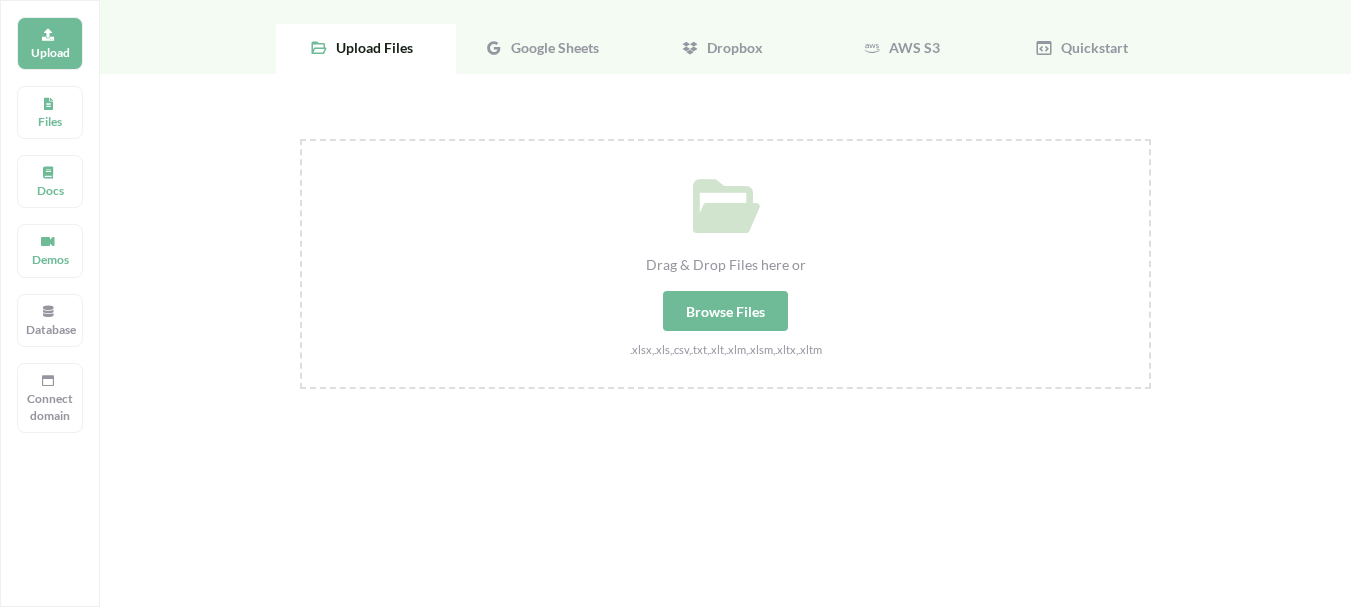 click on "Google Sheets" at bounding box center (551, 47) 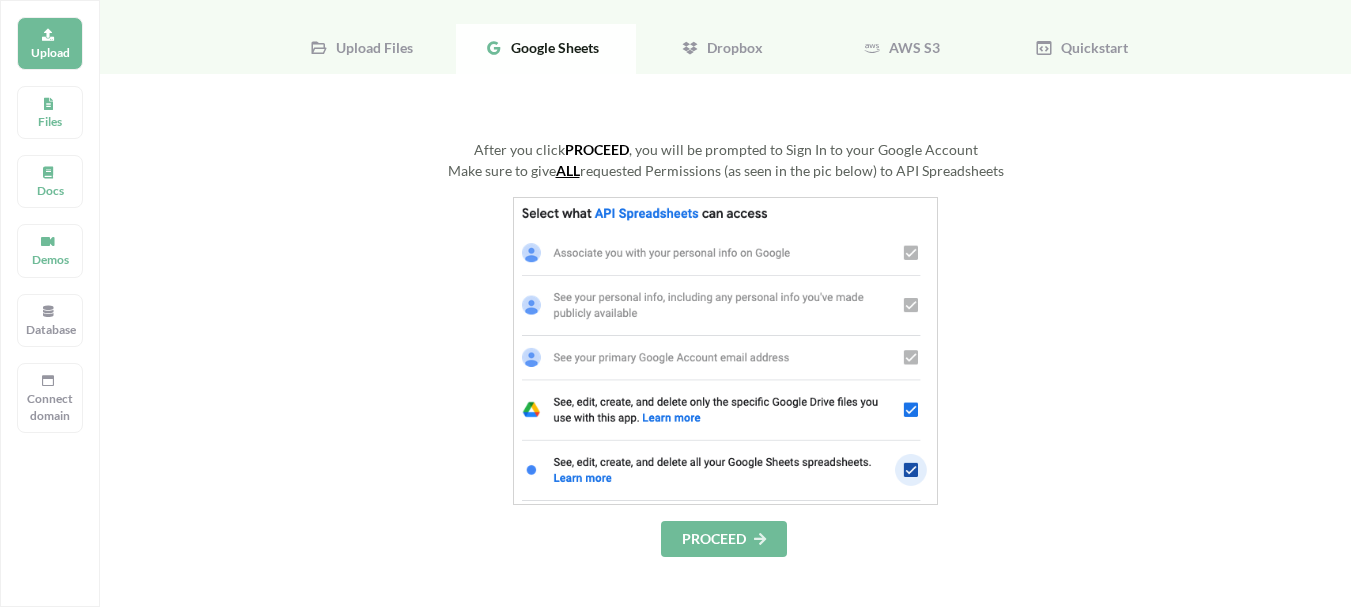 click on "PROCEED" at bounding box center [724, 539] 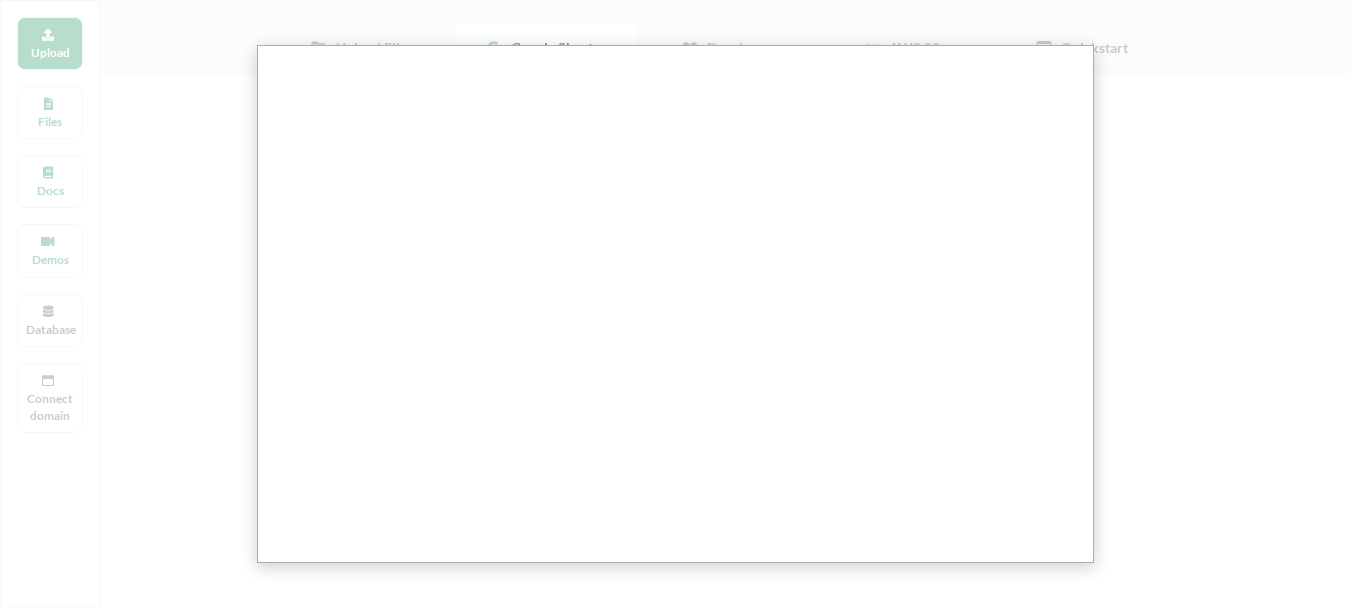 click at bounding box center [683, 526] 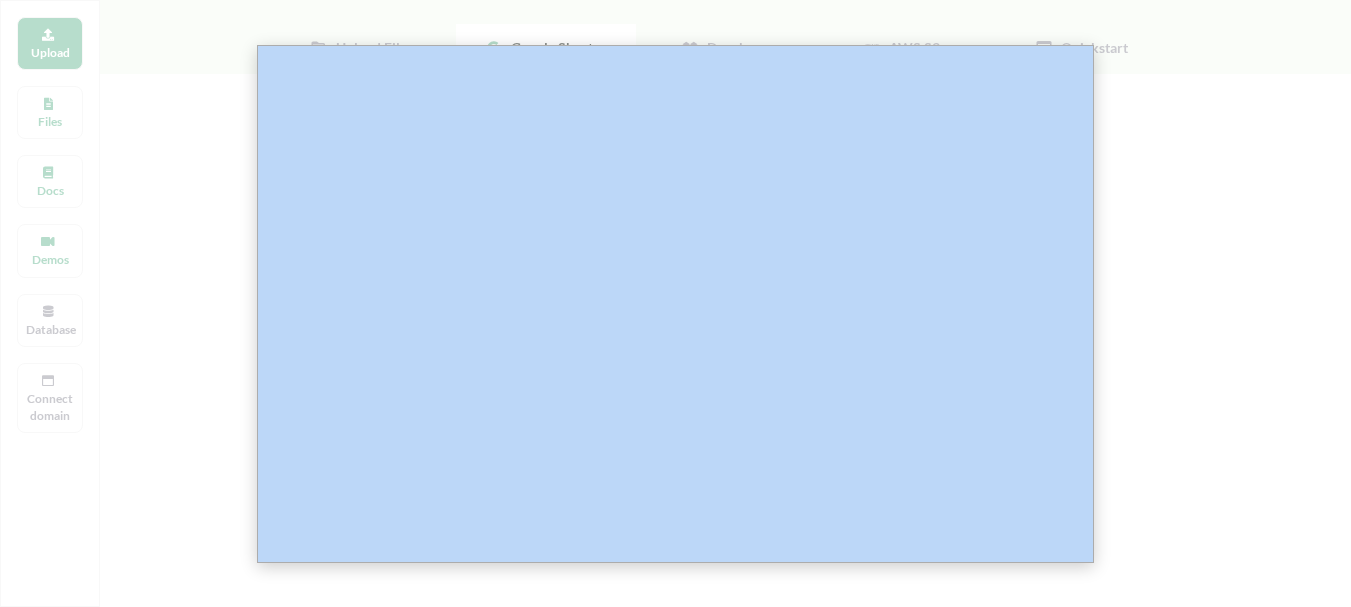 click at bounding box center (683, 526) 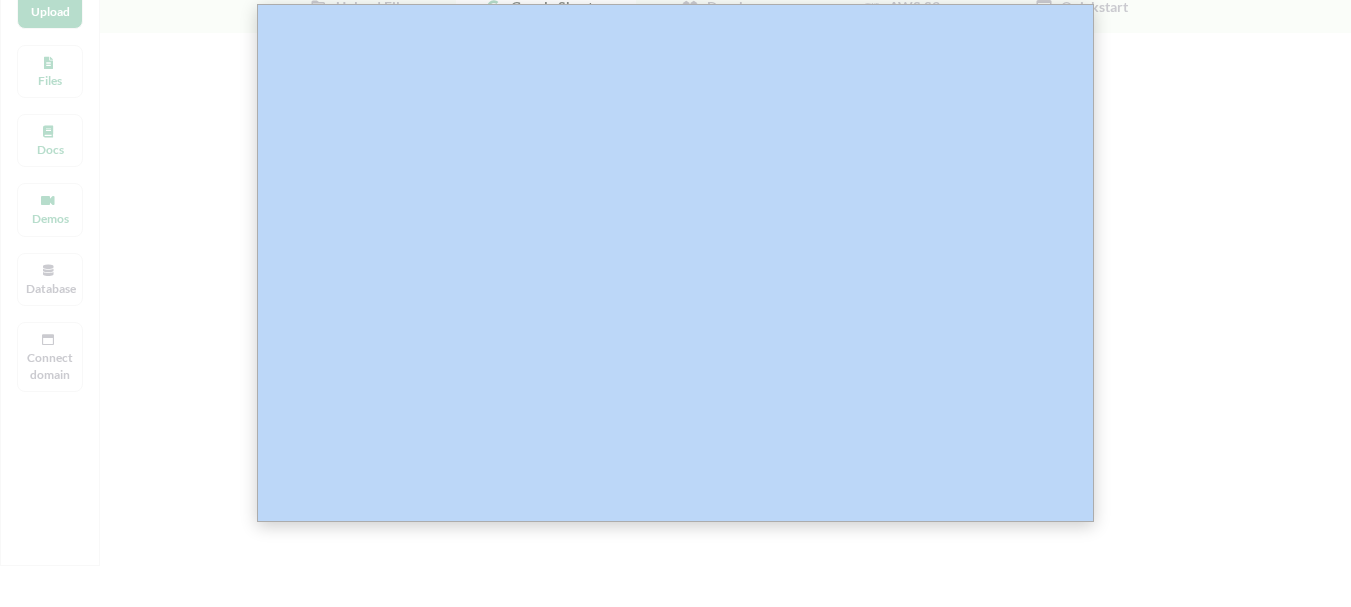 scroll, scrollTop: 281, scrollLeft: 0, axis: vertical 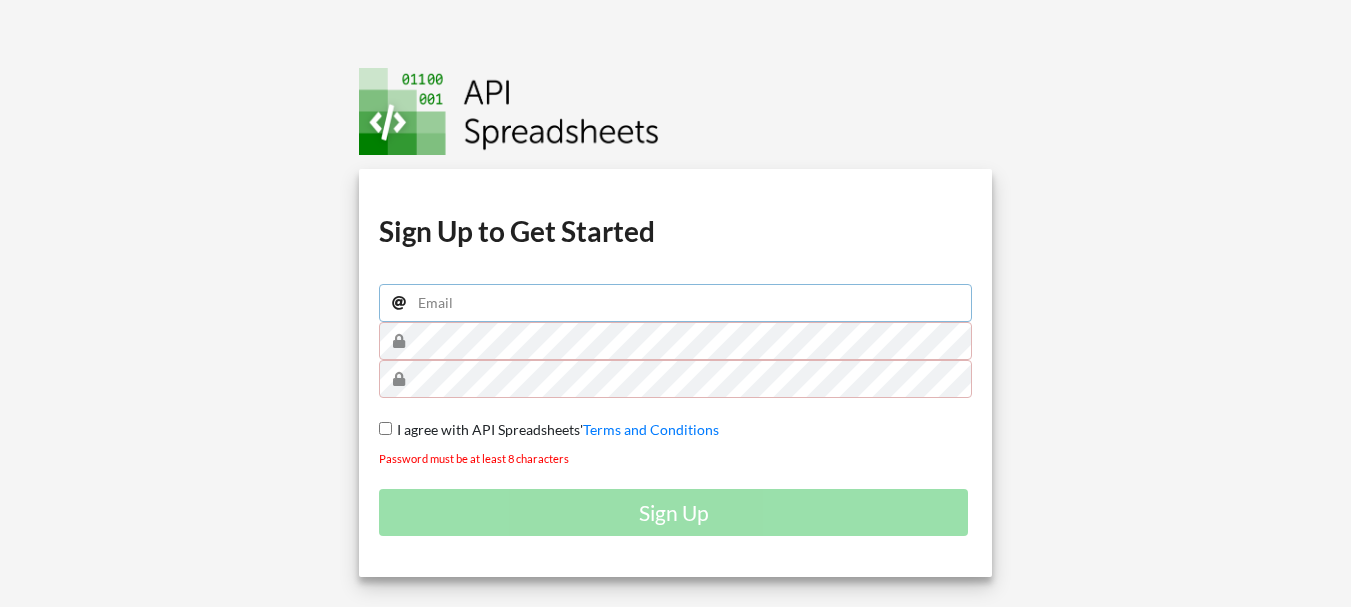 click at bounding box center (675, 303) 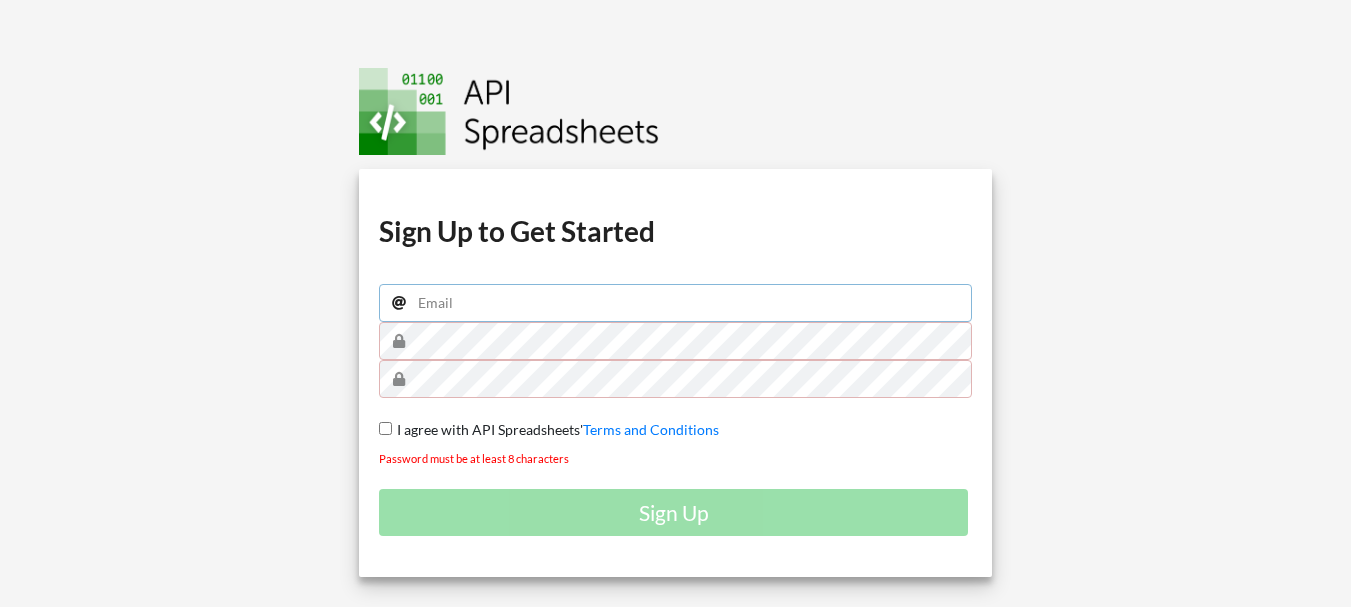type on "[EMAIL]" 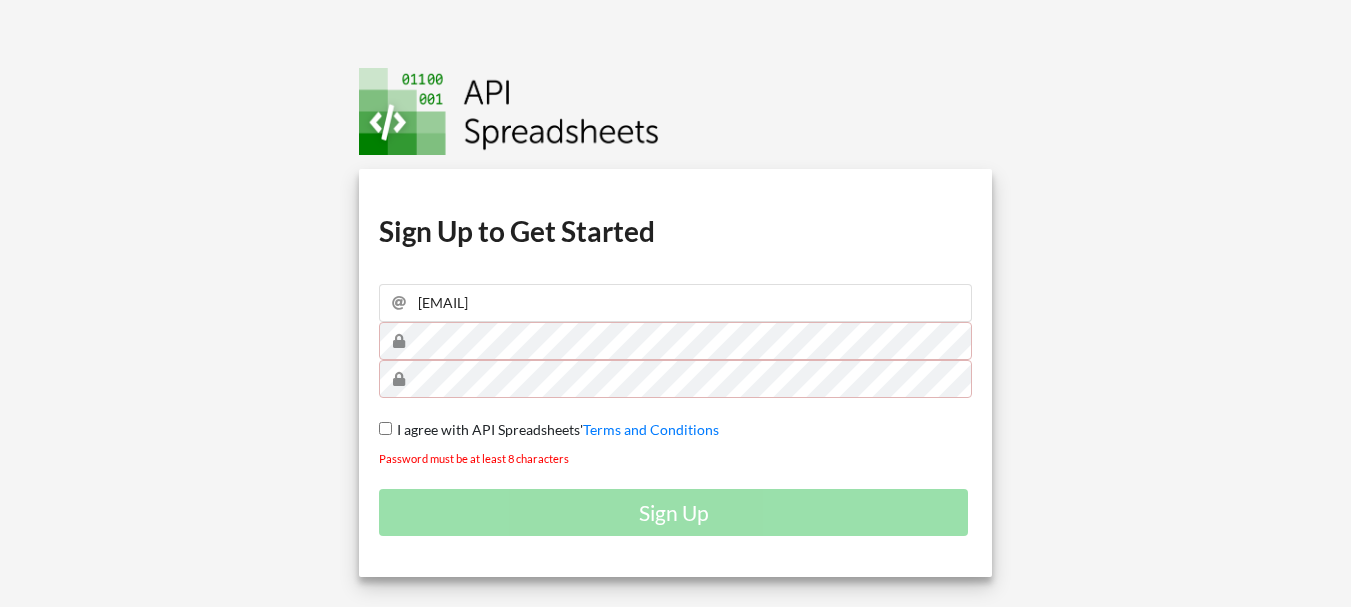 click at bounding box center [157, 365] 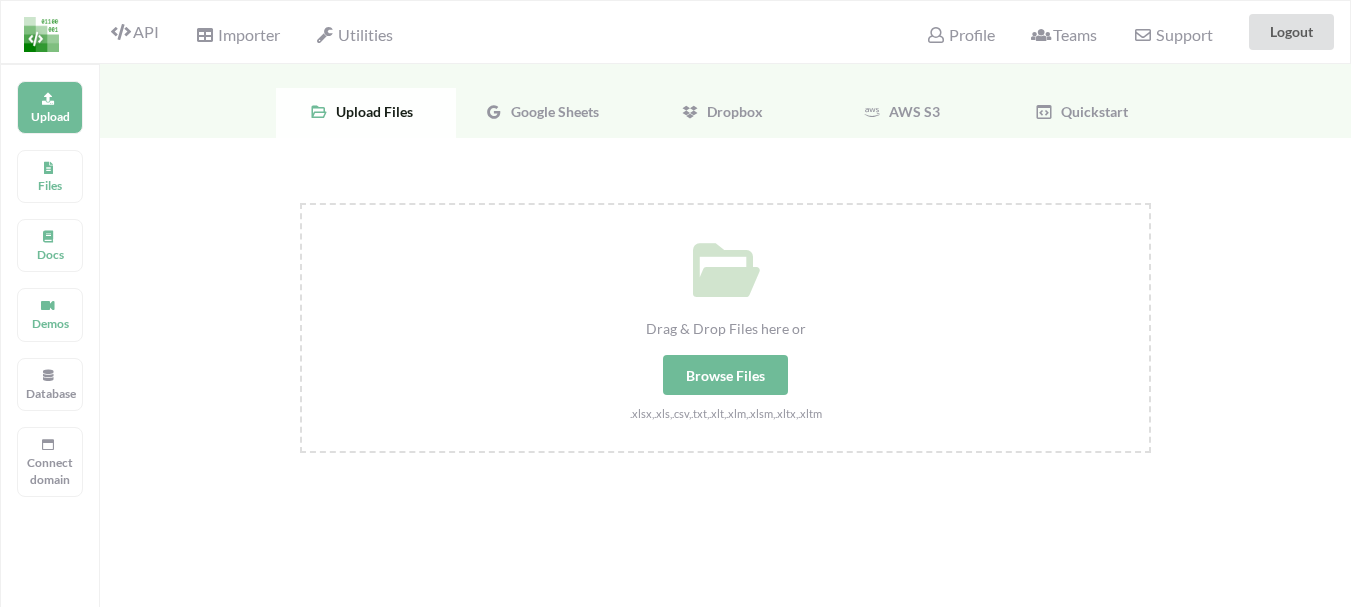 scroll, scrollTop: 0, scrollLeft: 0, axis: both 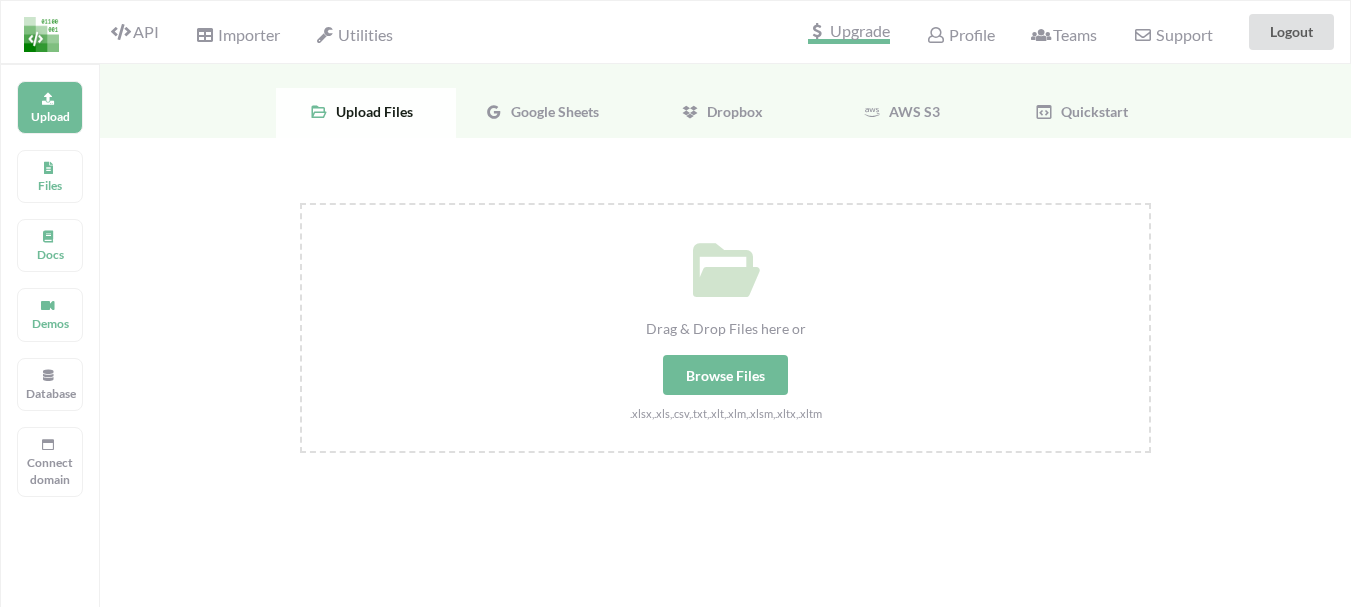 click on "Upgrade" at bounding box center [849, 33] 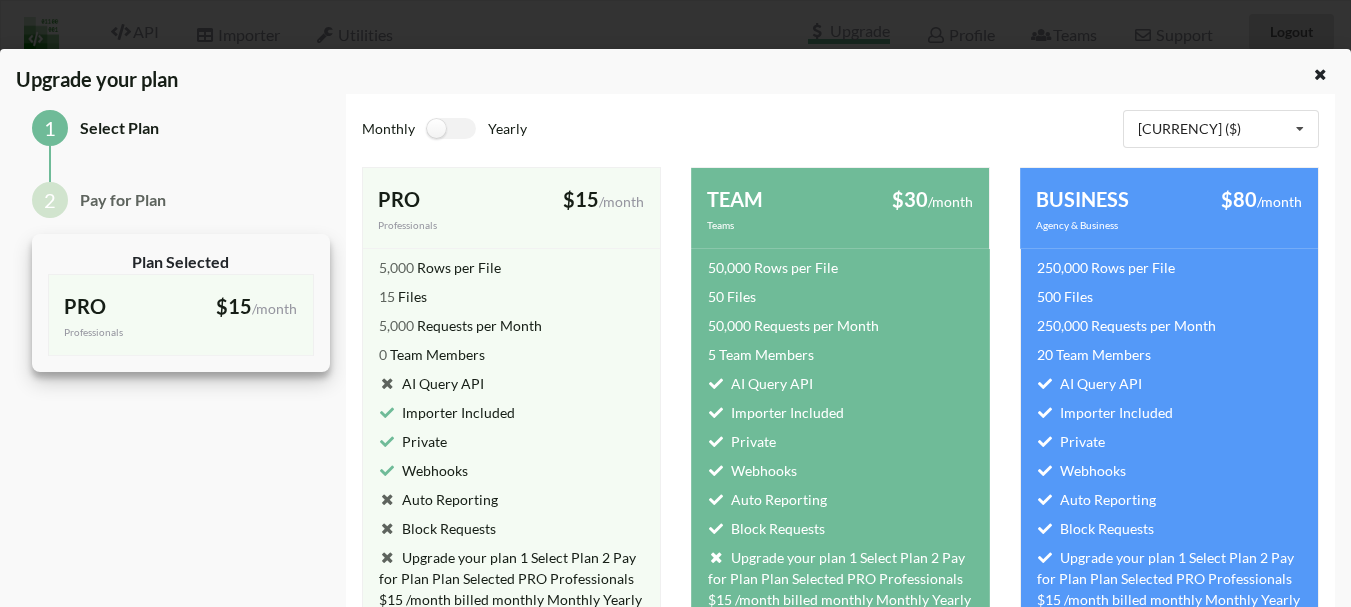 click on "Upgrade your plan 1 Select Plan 2 Pay for Plan Plan Selected   PRO Professionals $15 /month billed monthly Monthly Yearly [CURRENCY] ([CURRENCY]) [CURRENCY] ([CURRENCY]) [CURRENCY] ([CURRENCY]) [CURRENCY] (AUD$) [CURRENCY] (R$) [CURRENCY] (£) [CURRENCY] (€) [CURRENCY] (₱)   PRO Professionals $15 /month billed monthly   5,000   Rows per File   15   Files   5,000   Requests per Month   0   Team Members     AI Query API     Importer Included     Private     Webhooks     Auto Reporting     Block Requests     Database Connection     Connect Your Domain     Multiple Keys     Domain Whitelist   Email (2 days)   Support Level Select Plan   TEAM Teams $30 /month billed monthly   50,000   Rows per File   50   Files   50,000   Requests per Month   5   Team Members     AI Query API     Importer Included     Private     Webhooks     Auto Reporting     Block Requests     Database Connection     Connect Your Domain     Multiple Keys     Domain Whitelist   Email (2 days)   Support Level Select Plan   BUSINESS Agency & Business $80" at bounding box center (675, 303) 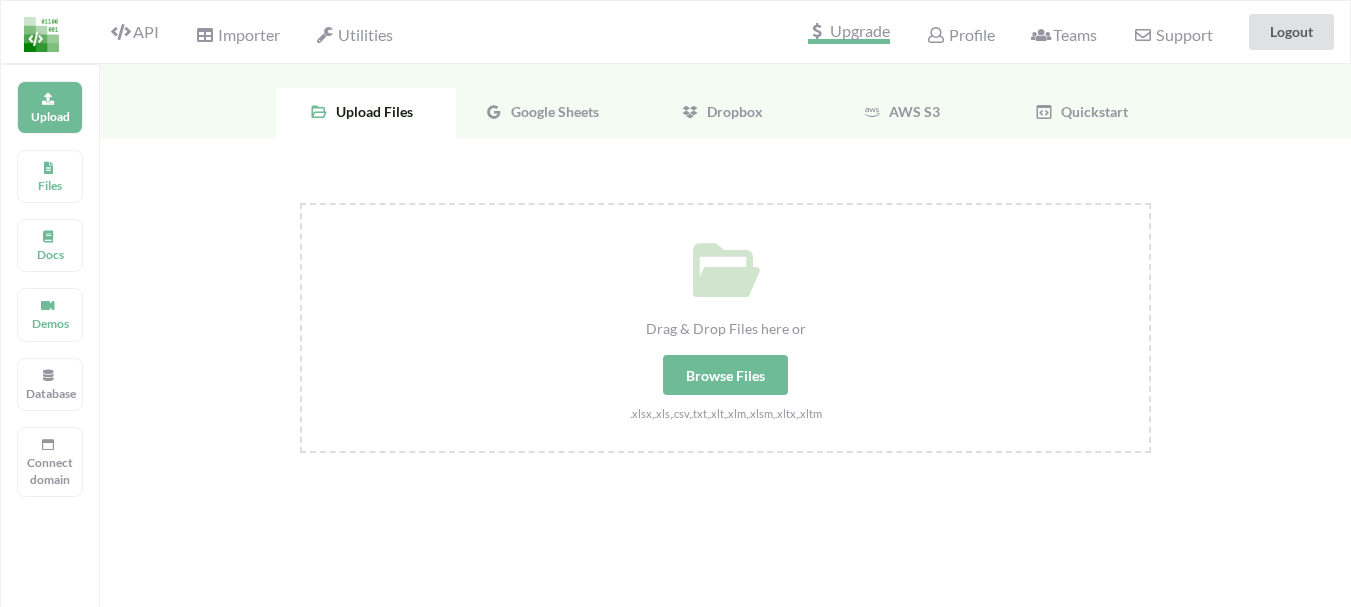 click on "Upgrade" at bounding box center (849, 33) 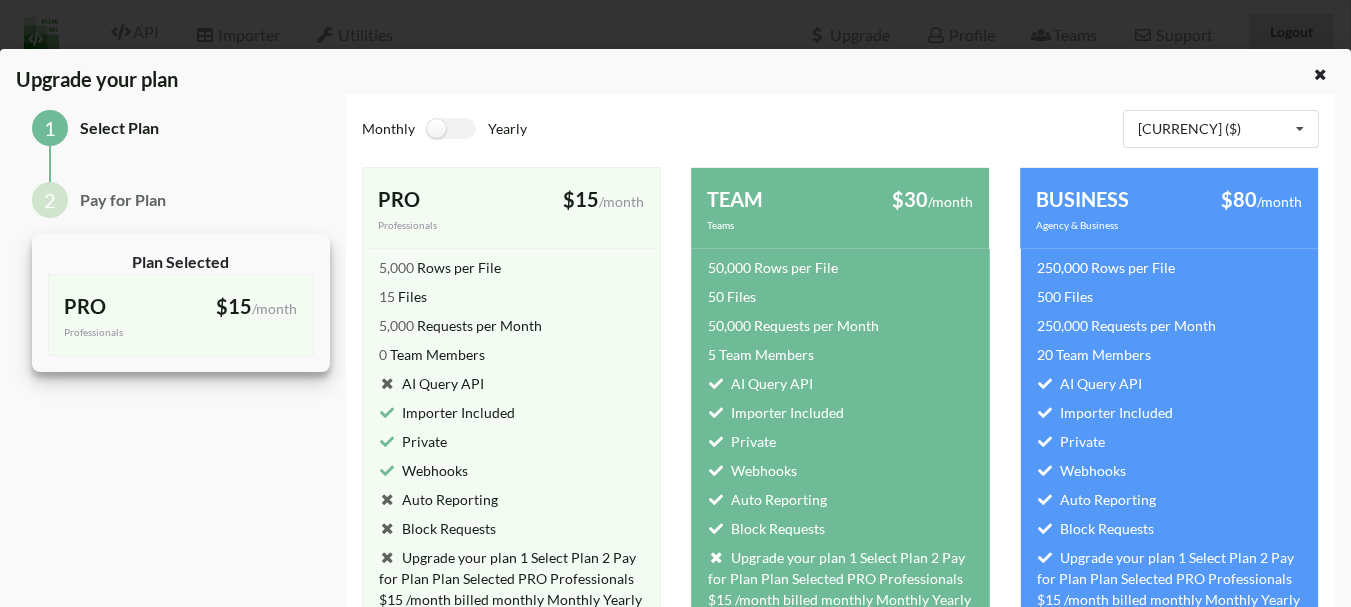 click at bounding box center [205, 164] 